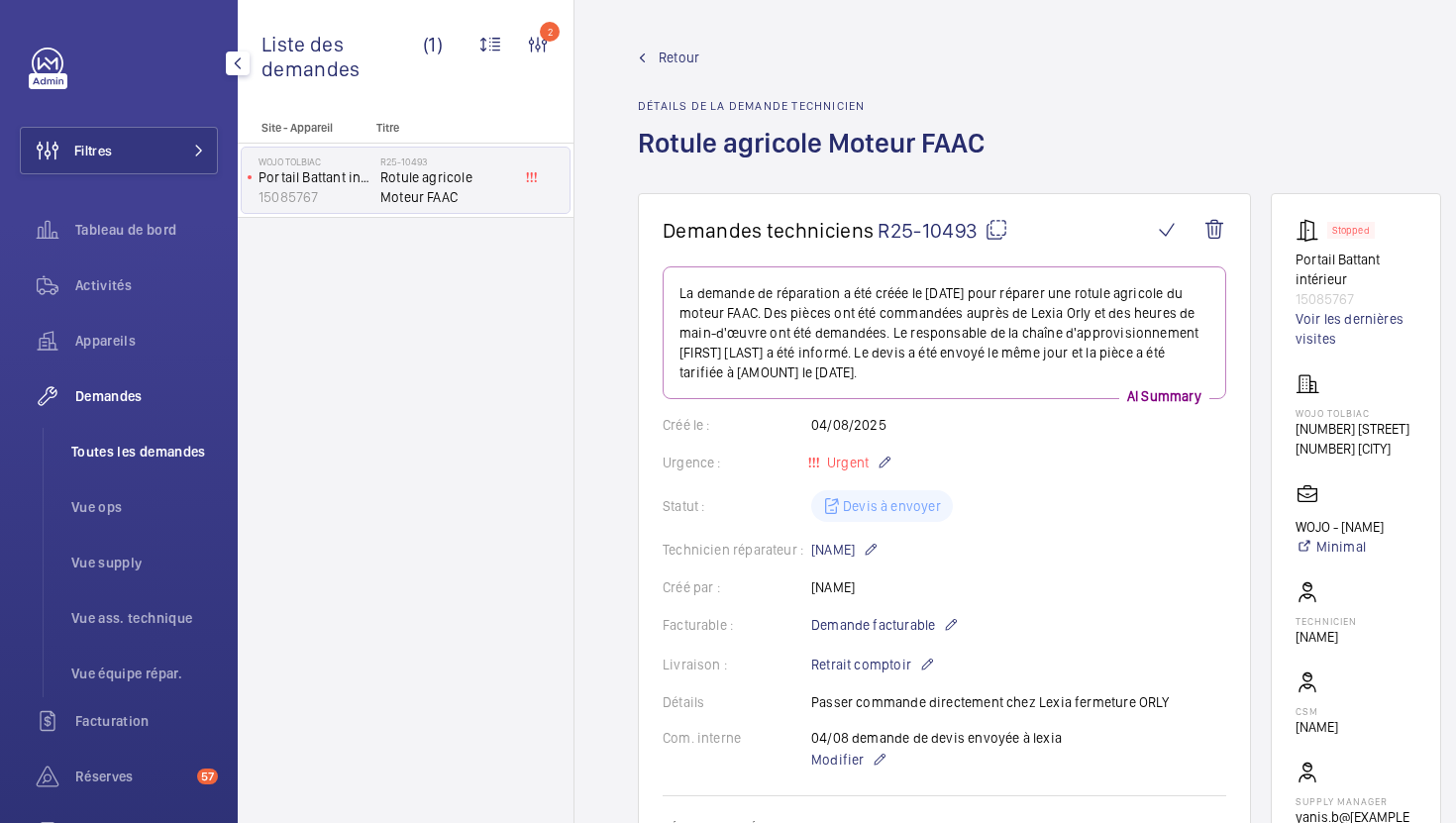 scroll, scrollTop: 0, scrollLeft: 0, axis: both 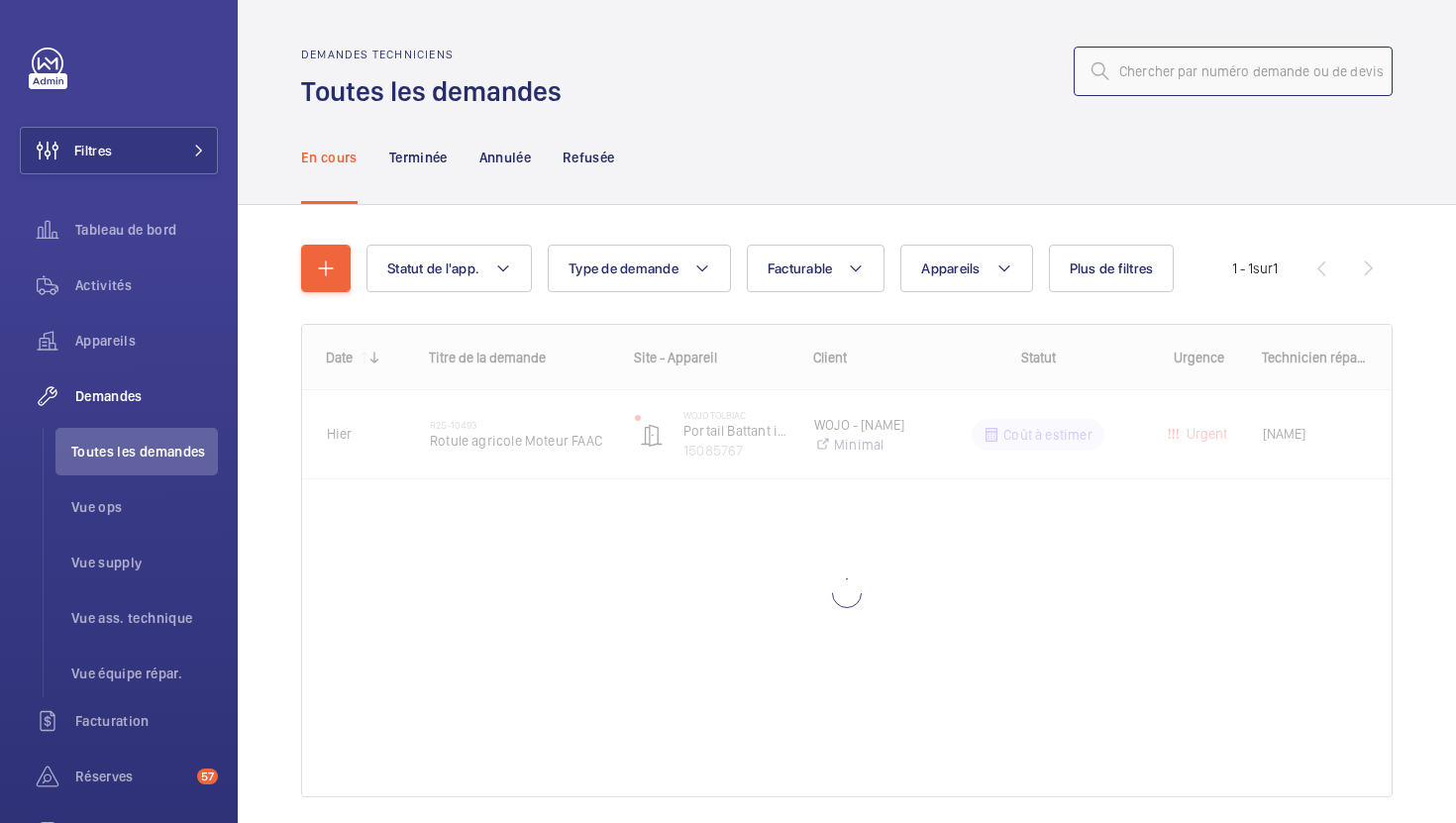 click 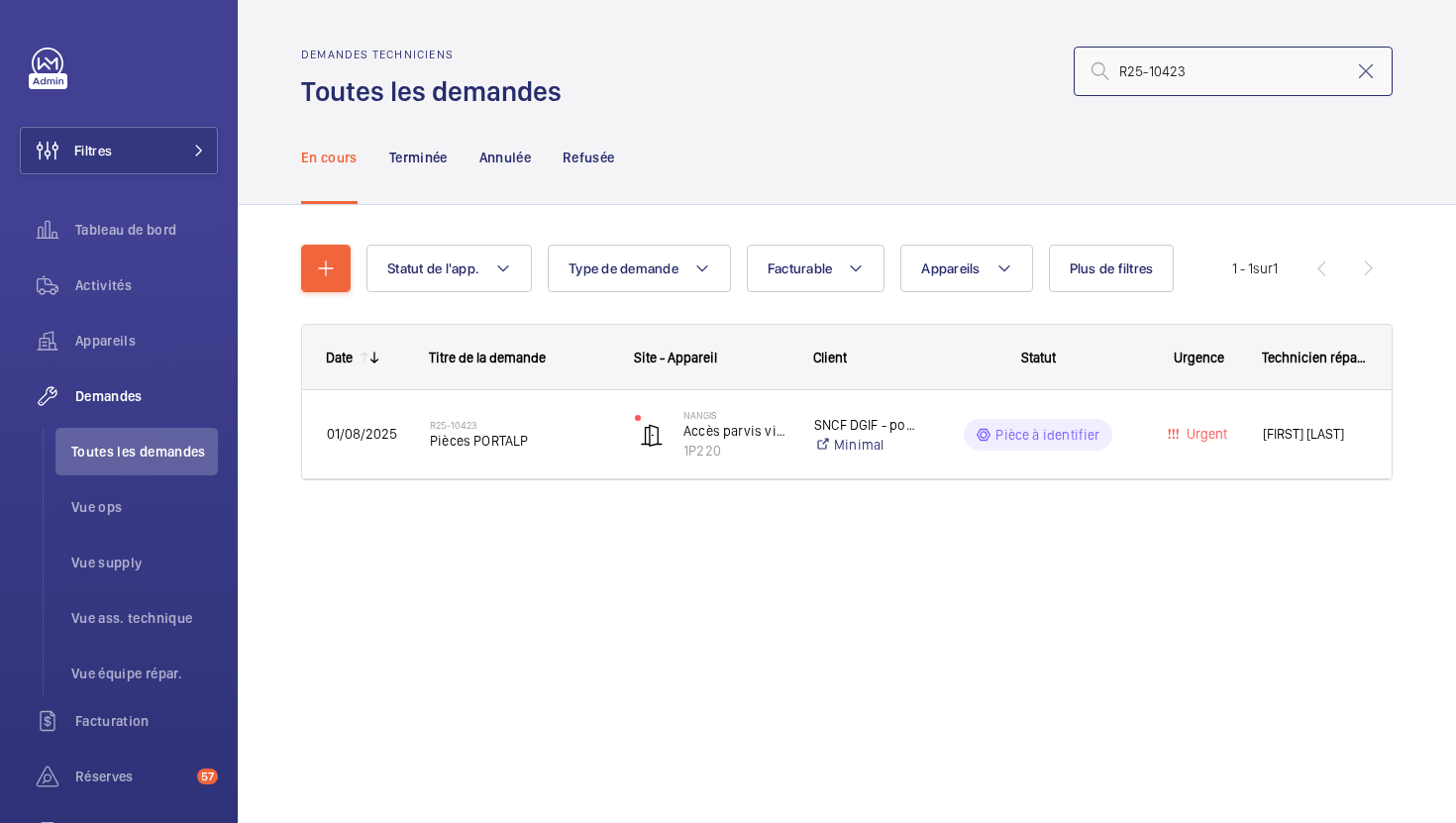 type on "R25-10423" 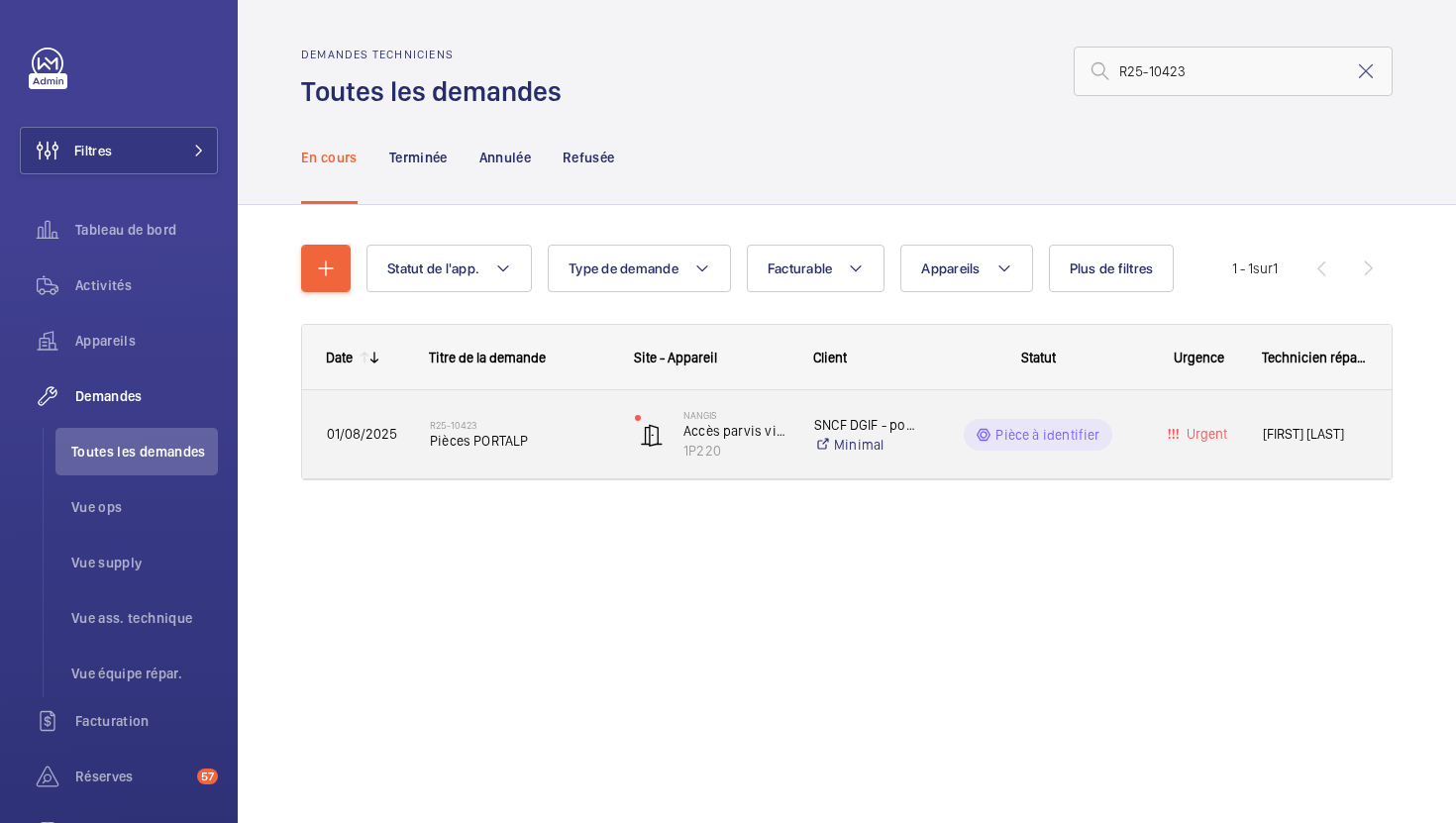 click on "R25-10423   Pièces PORTALP" 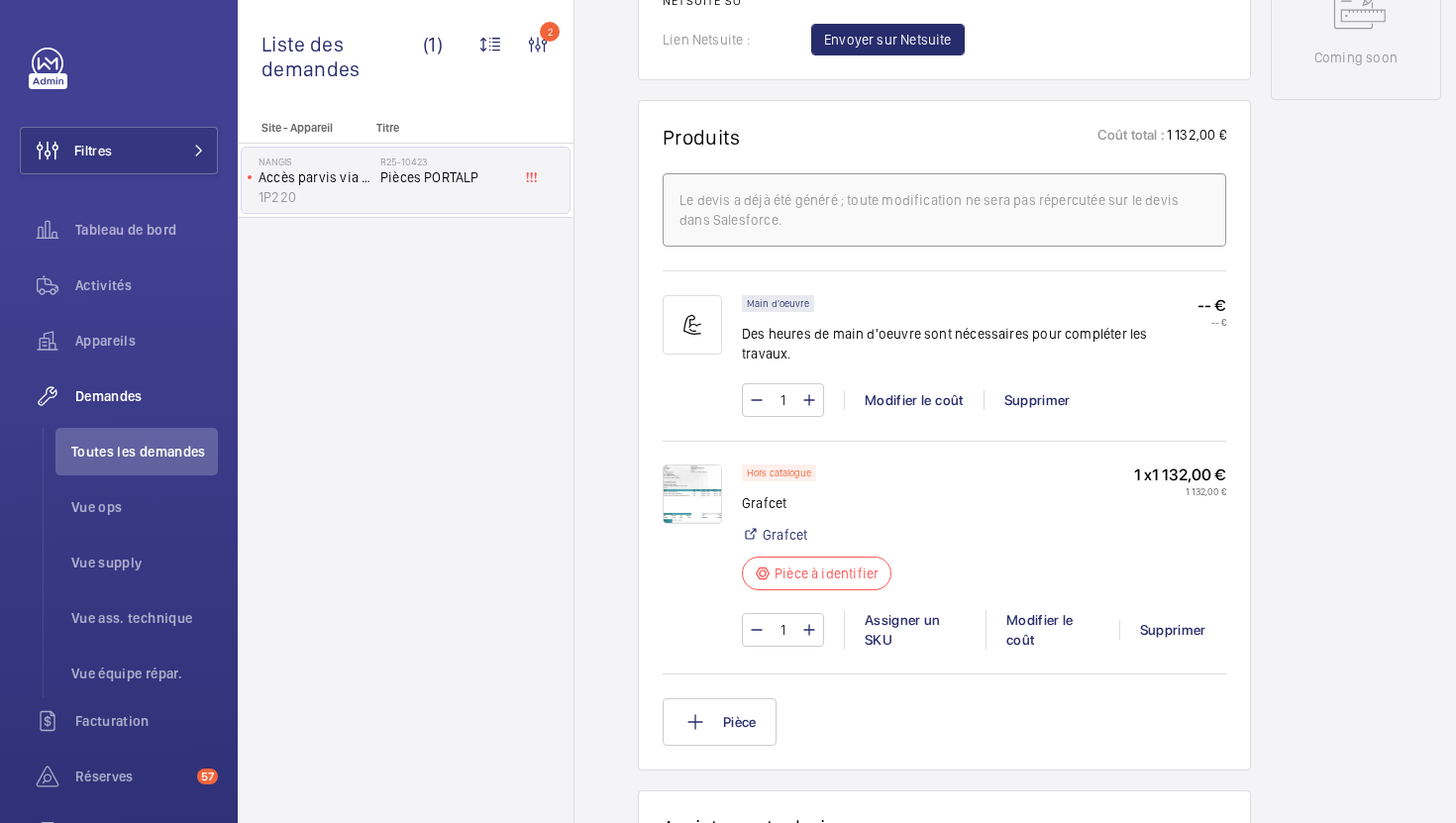 scroll, scrollTop: 1264, scrollLeft: 0, axis: vertical 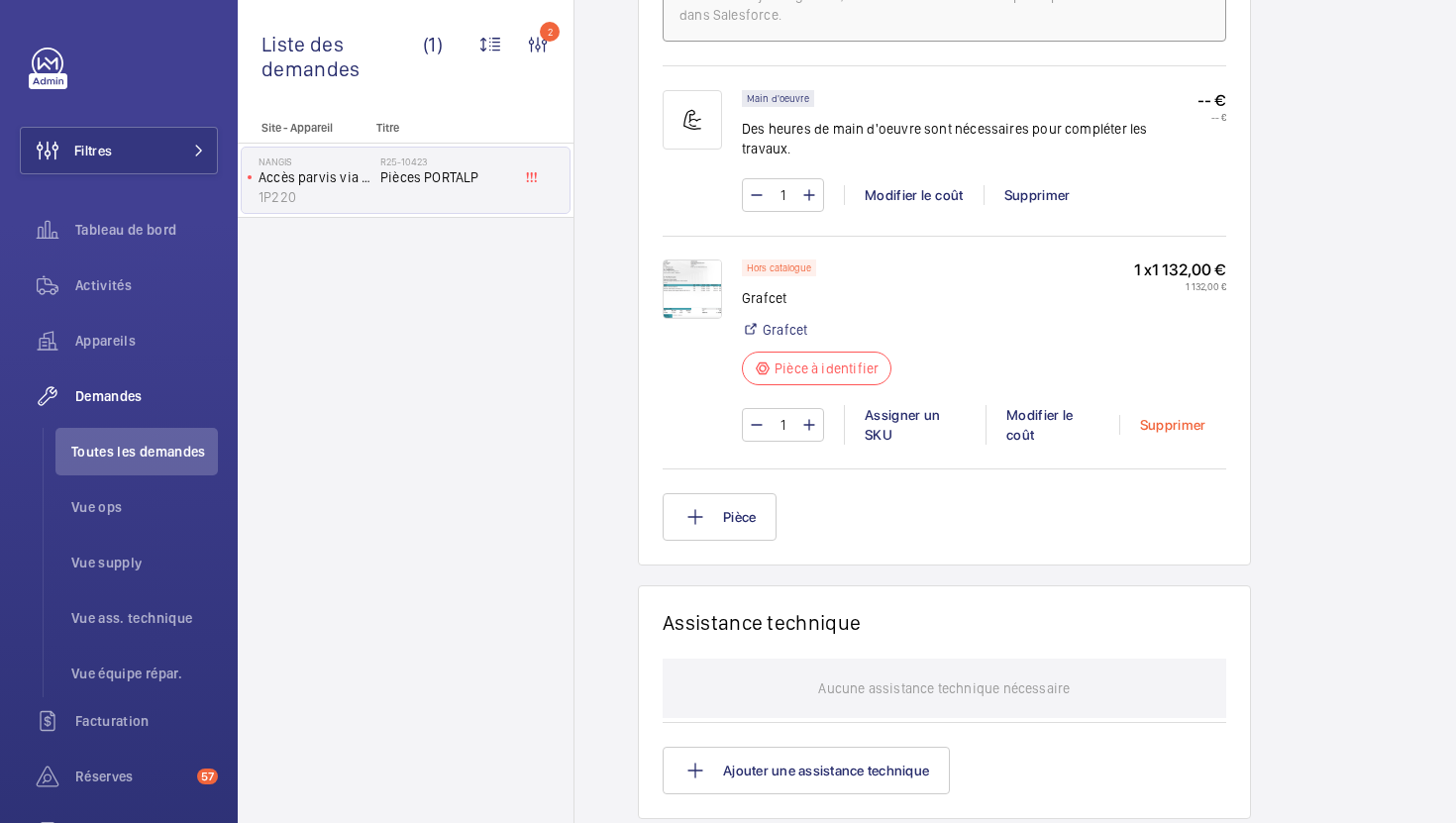 click on "Supprimer" 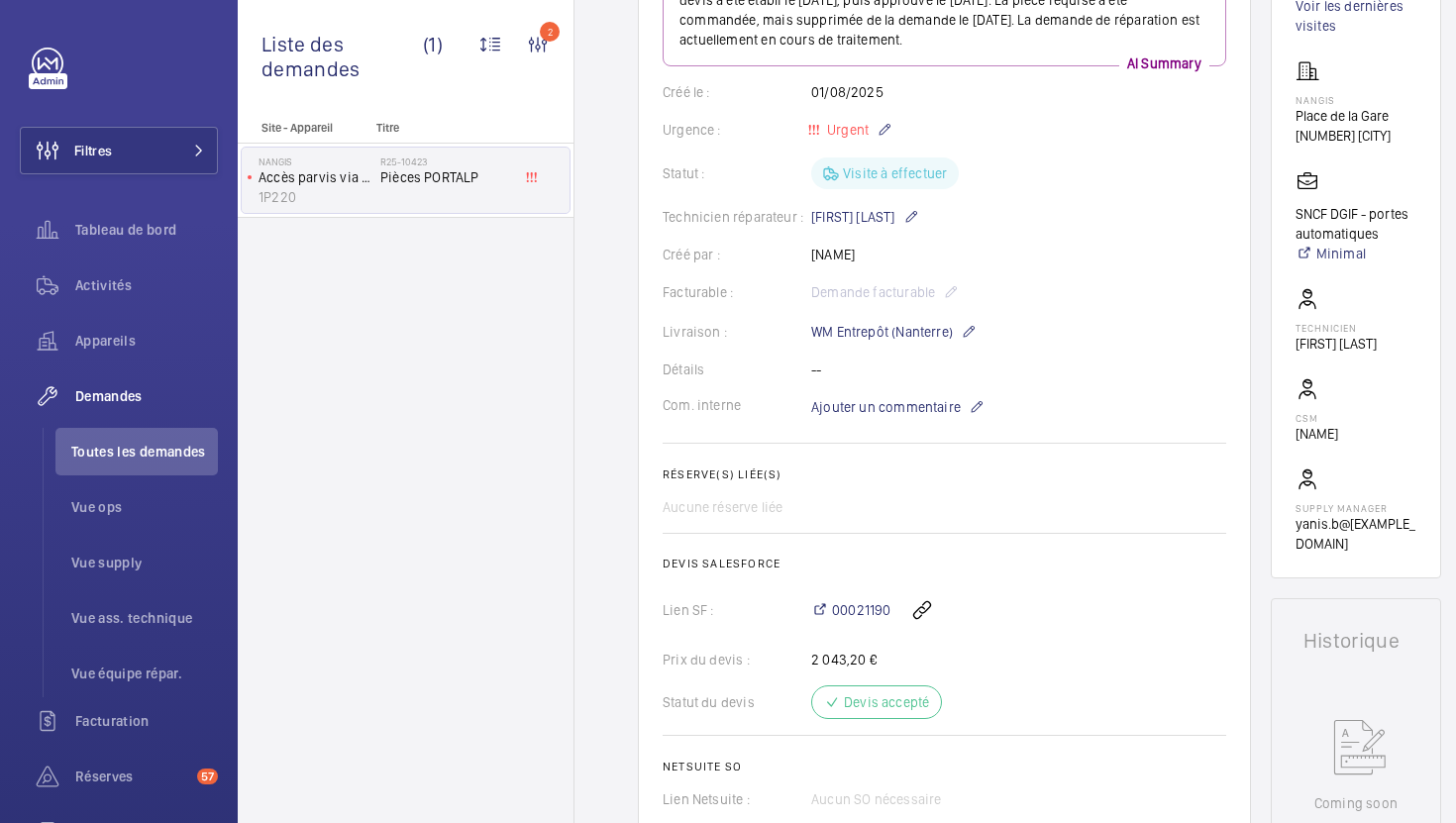 scroll, scrollTop: 0, scrollLeft: 0, axis: both 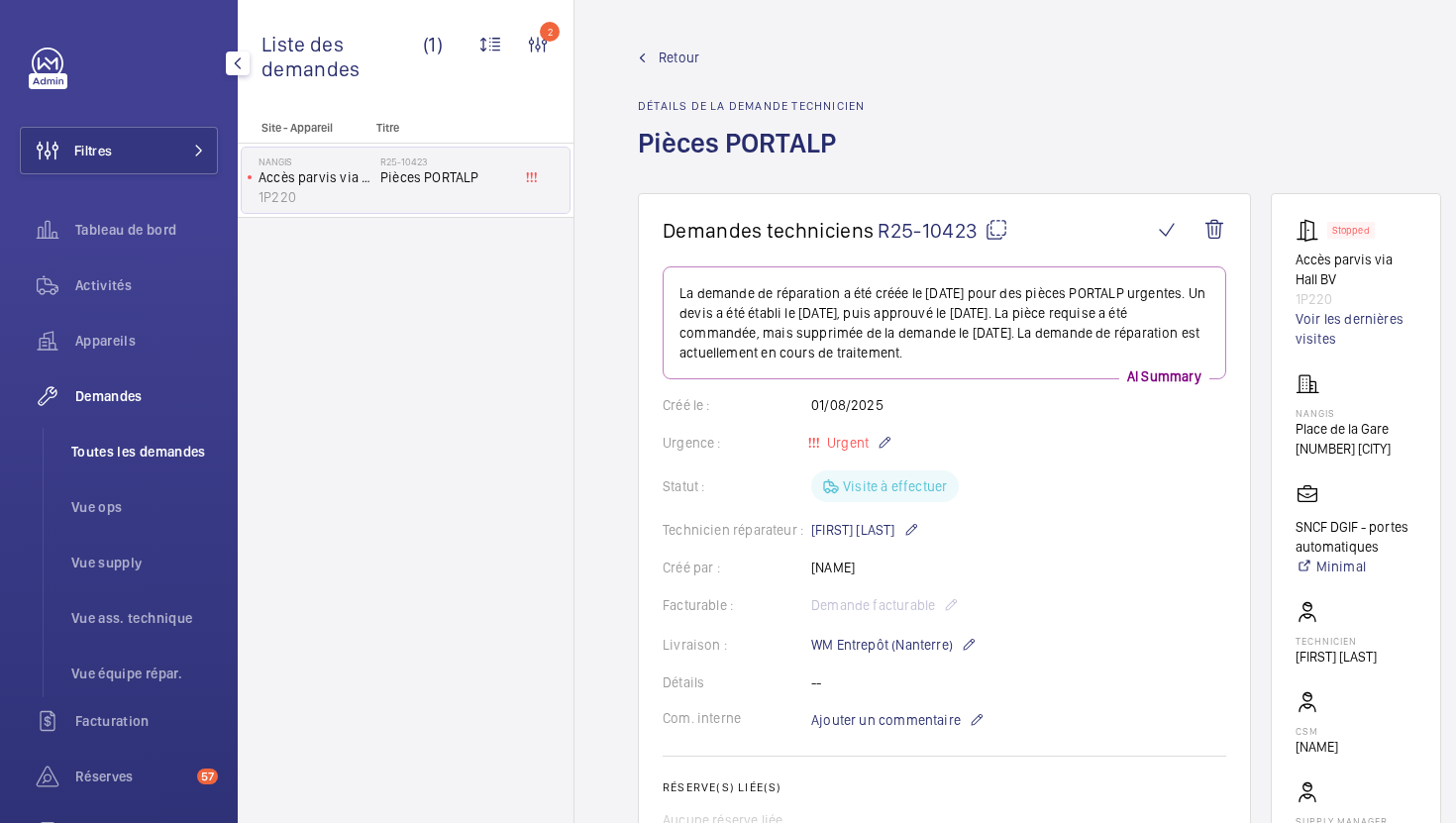click on "Toutes les demandes" 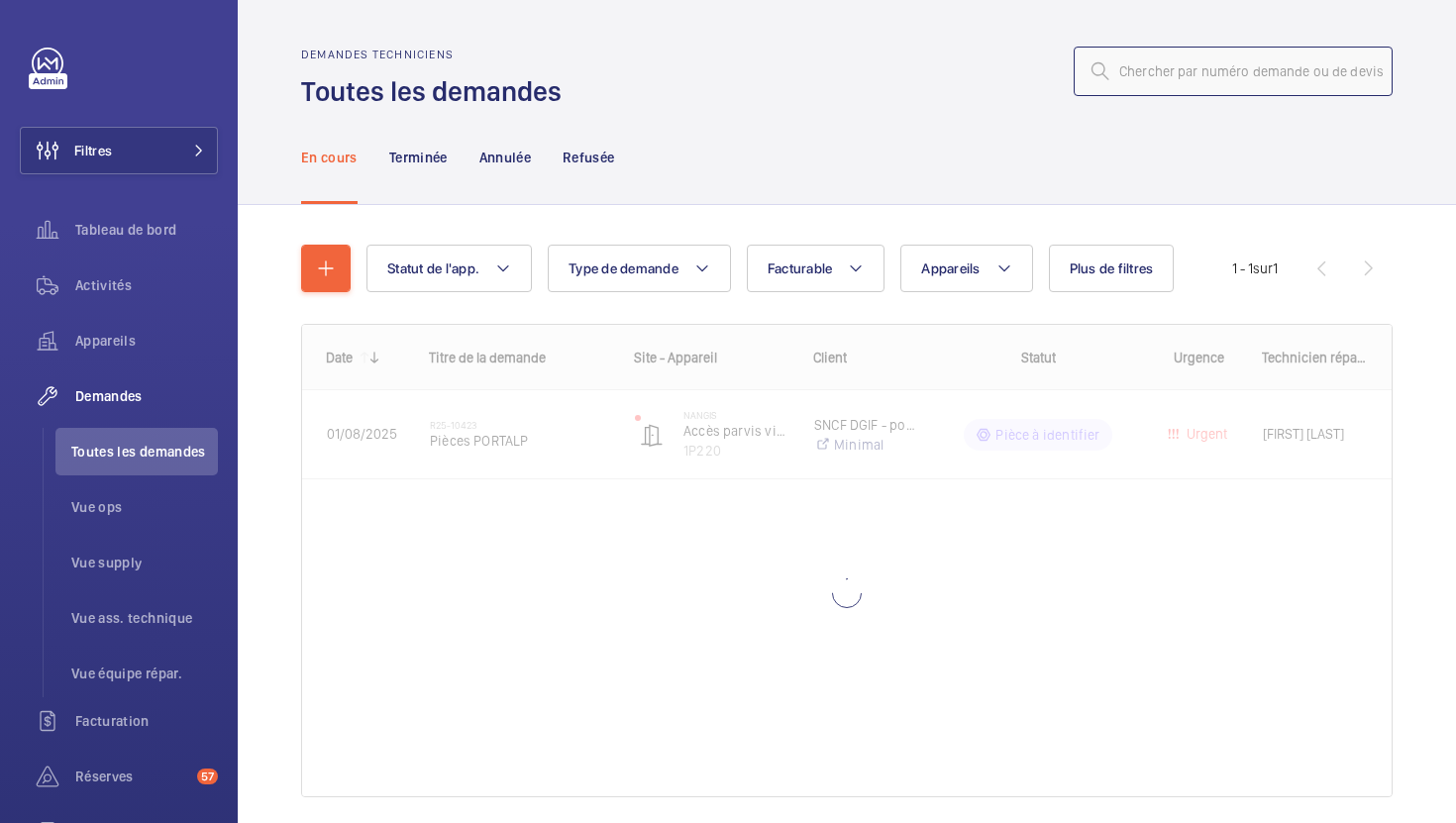click 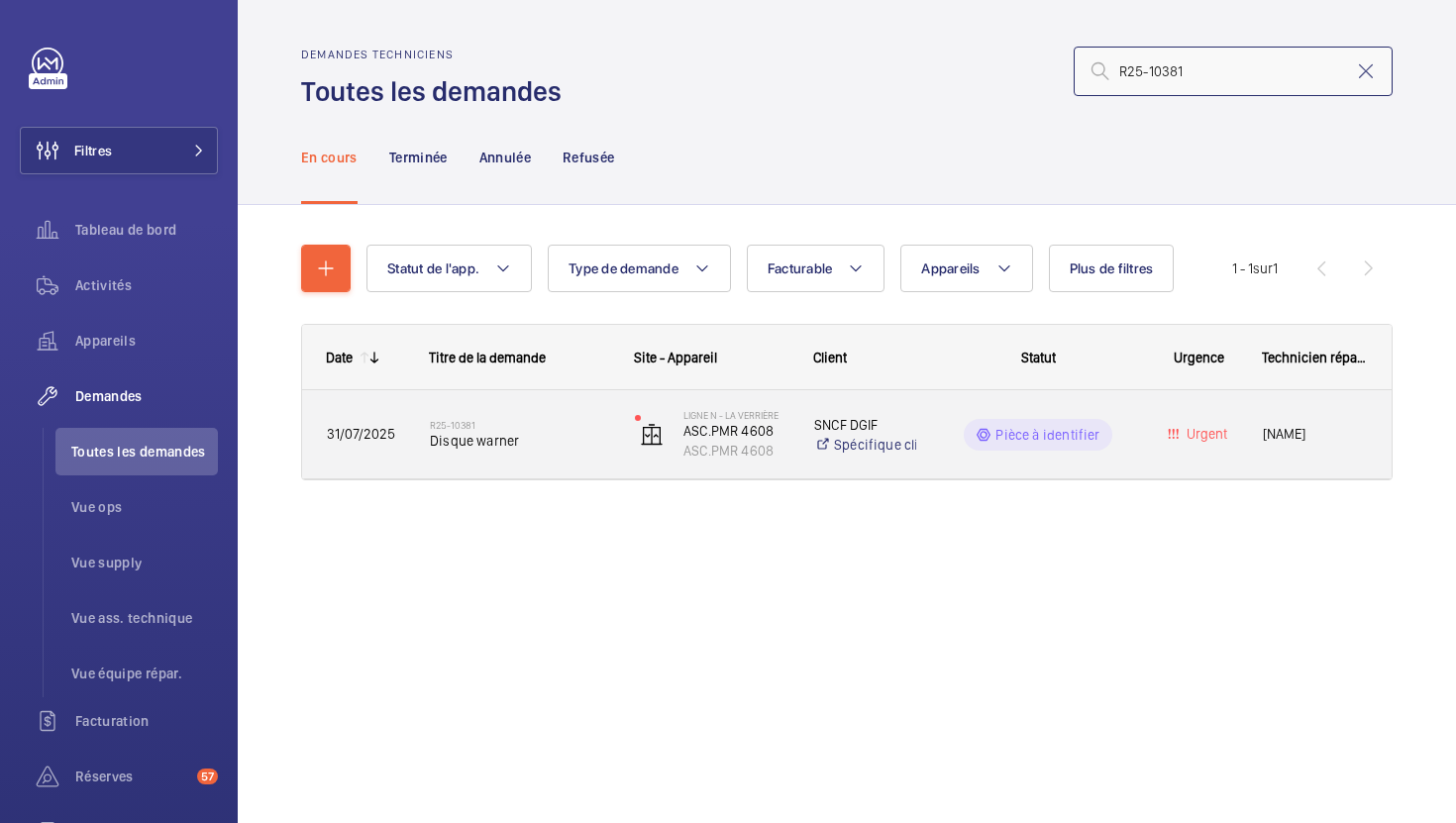 type on "R25-10381" 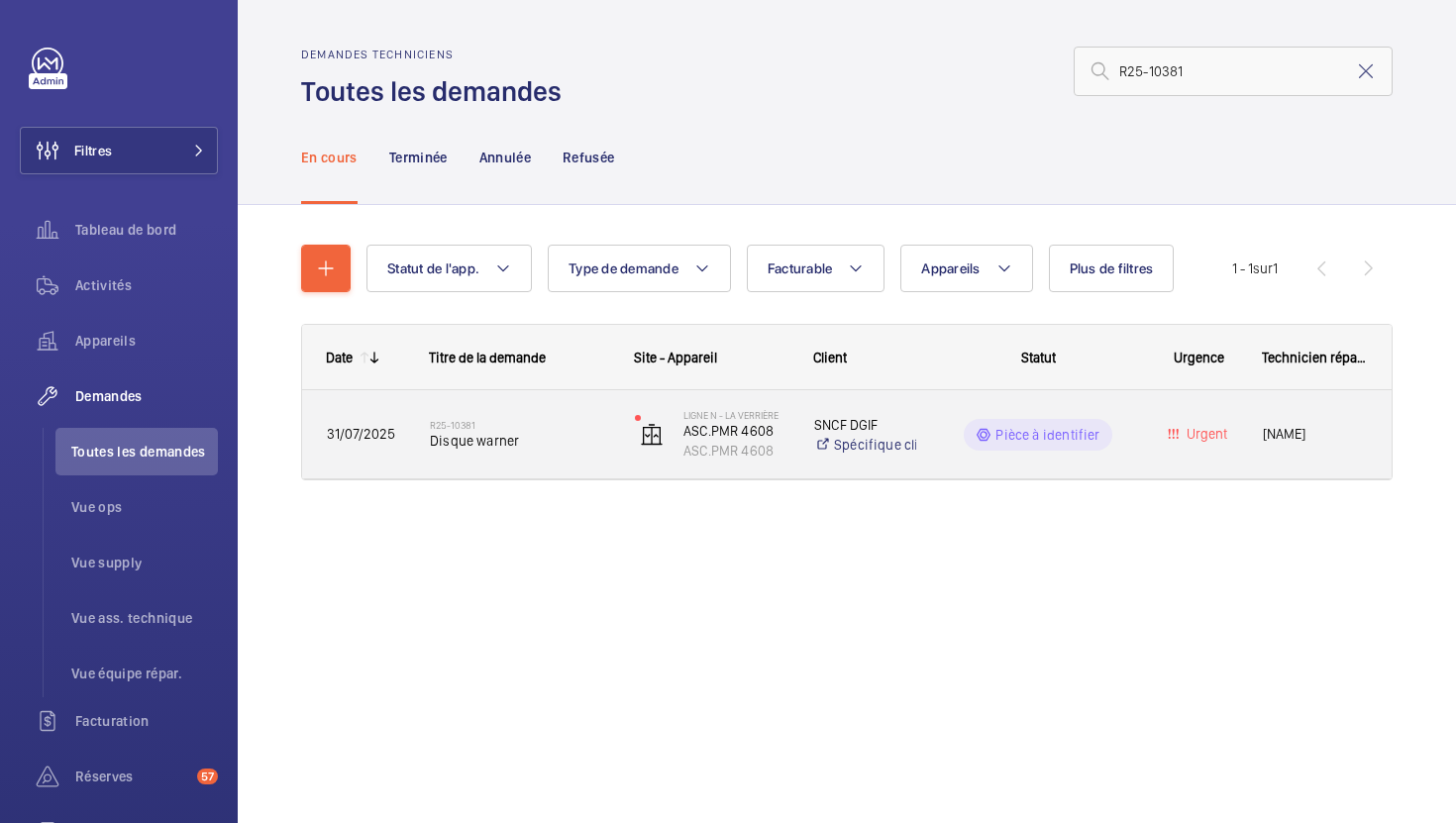 click on "R25-10381   Disque warner" 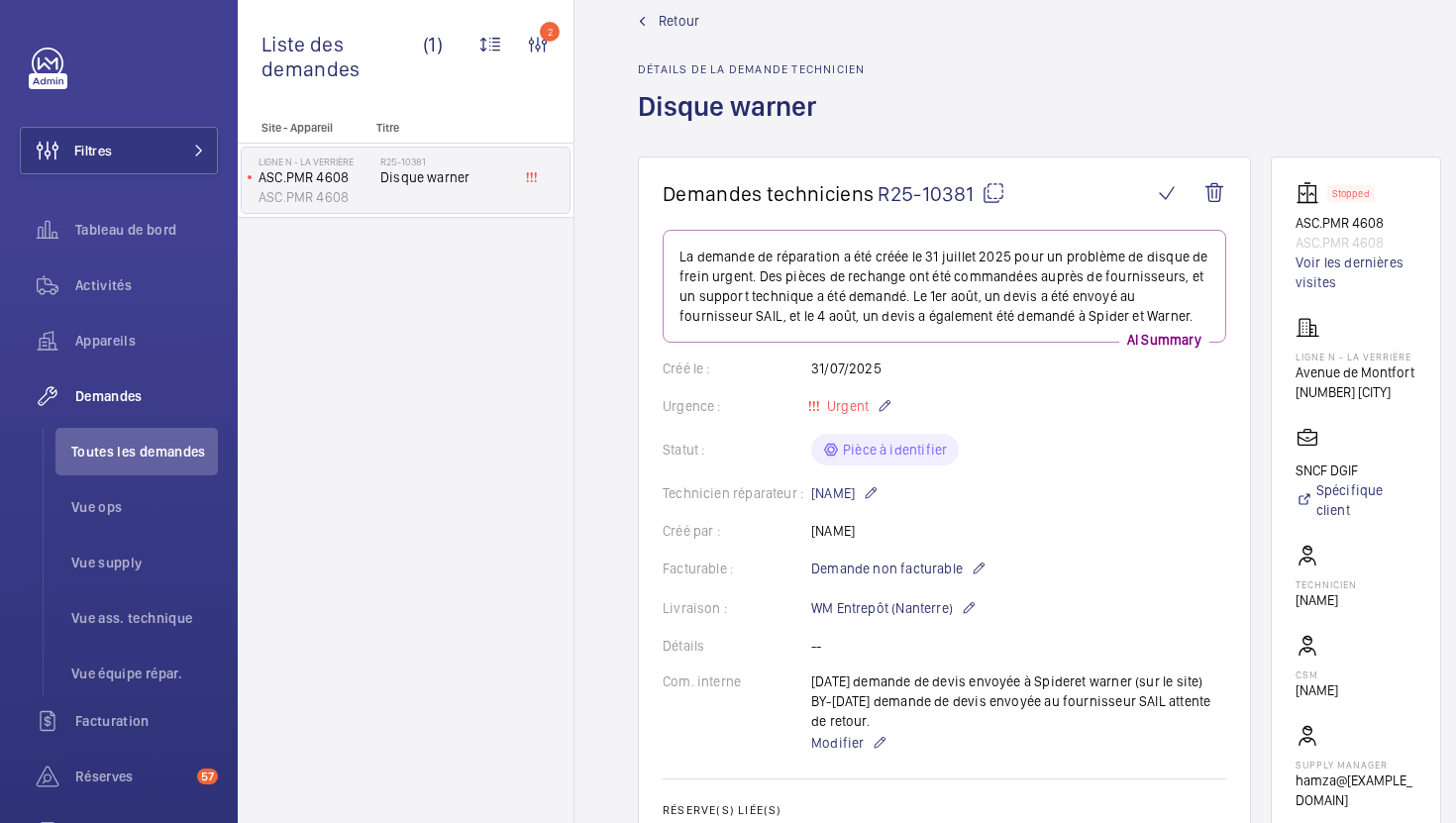 scroll, scrollTop: 89, scrollLeft: 0, axis: vertical 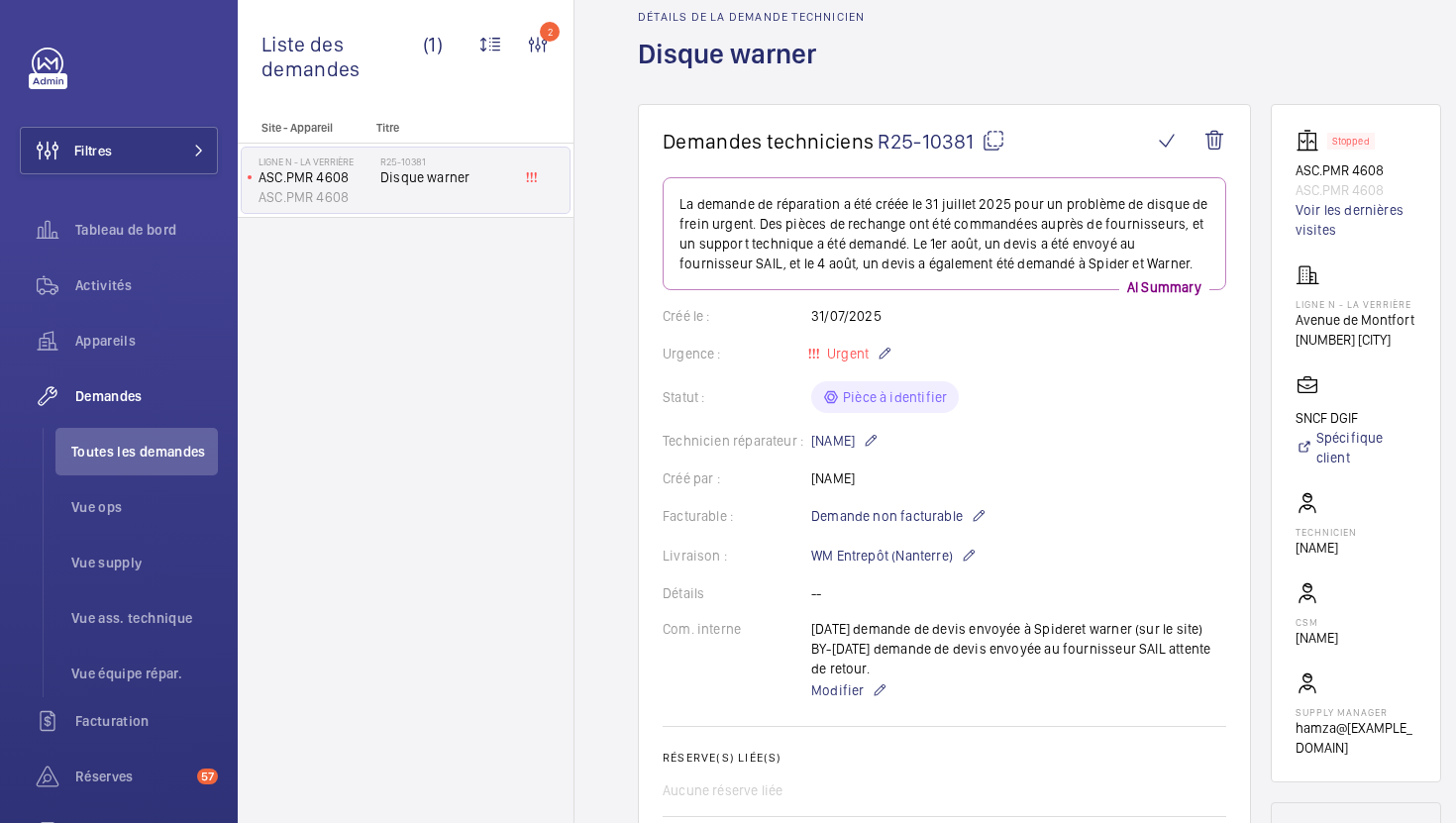click 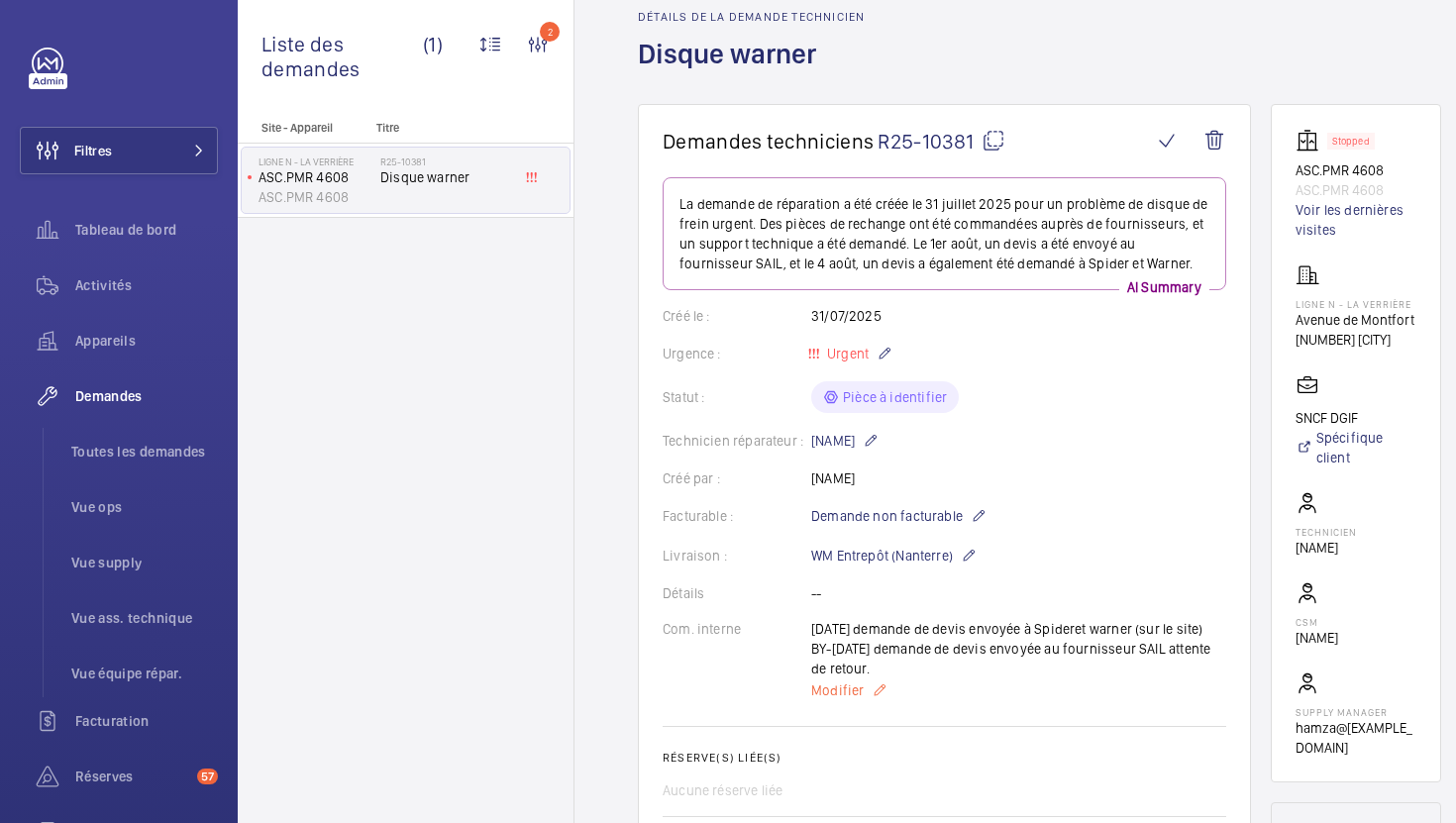 click on "Modifier" 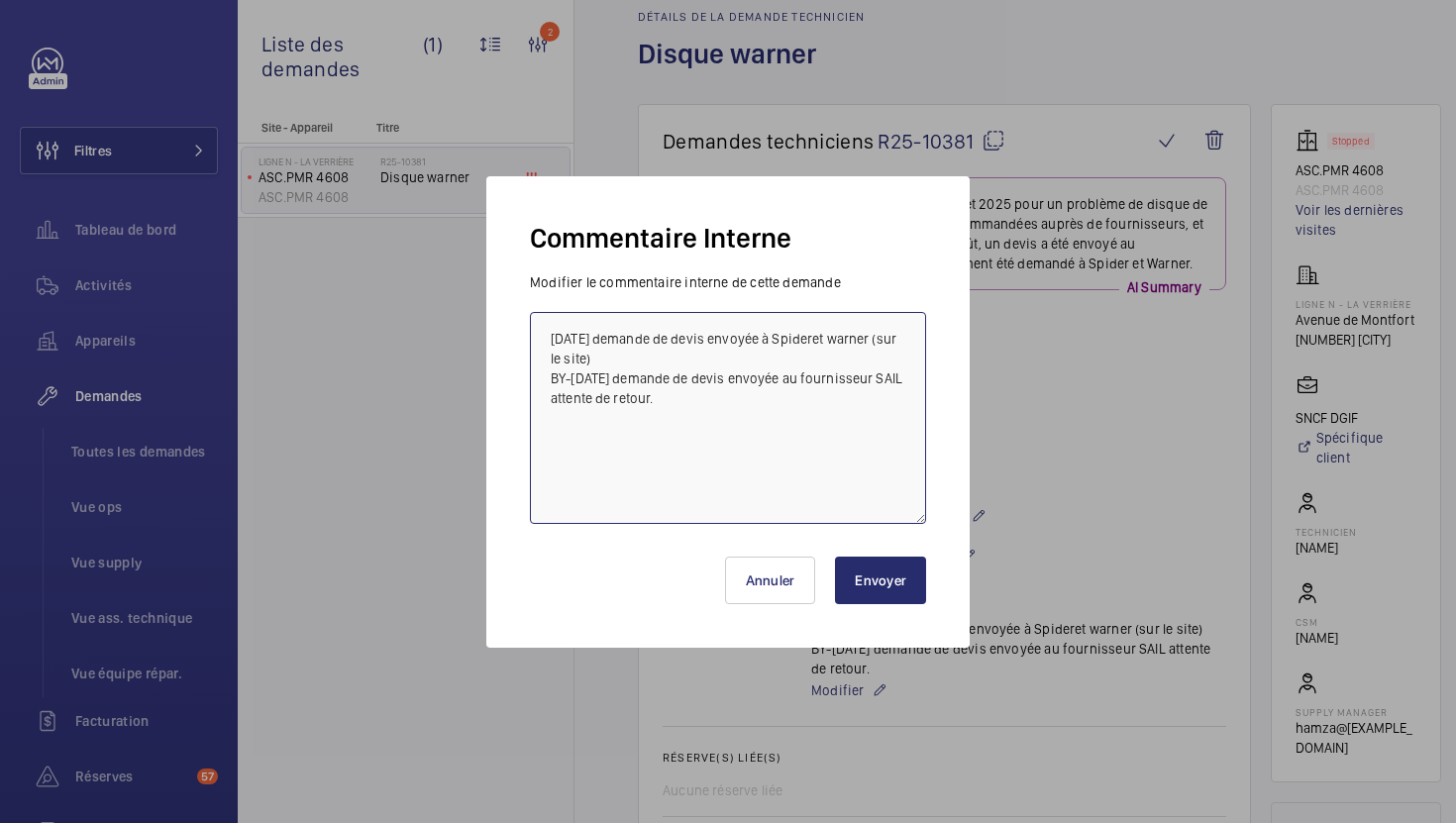 click on "[DATE] demande de devis envoyée à Spideret warner (sur le site)
BY-[DATE] demande de devis envoyée au fournisseur SAIL attente de retour." at bounding box center (728, 418) 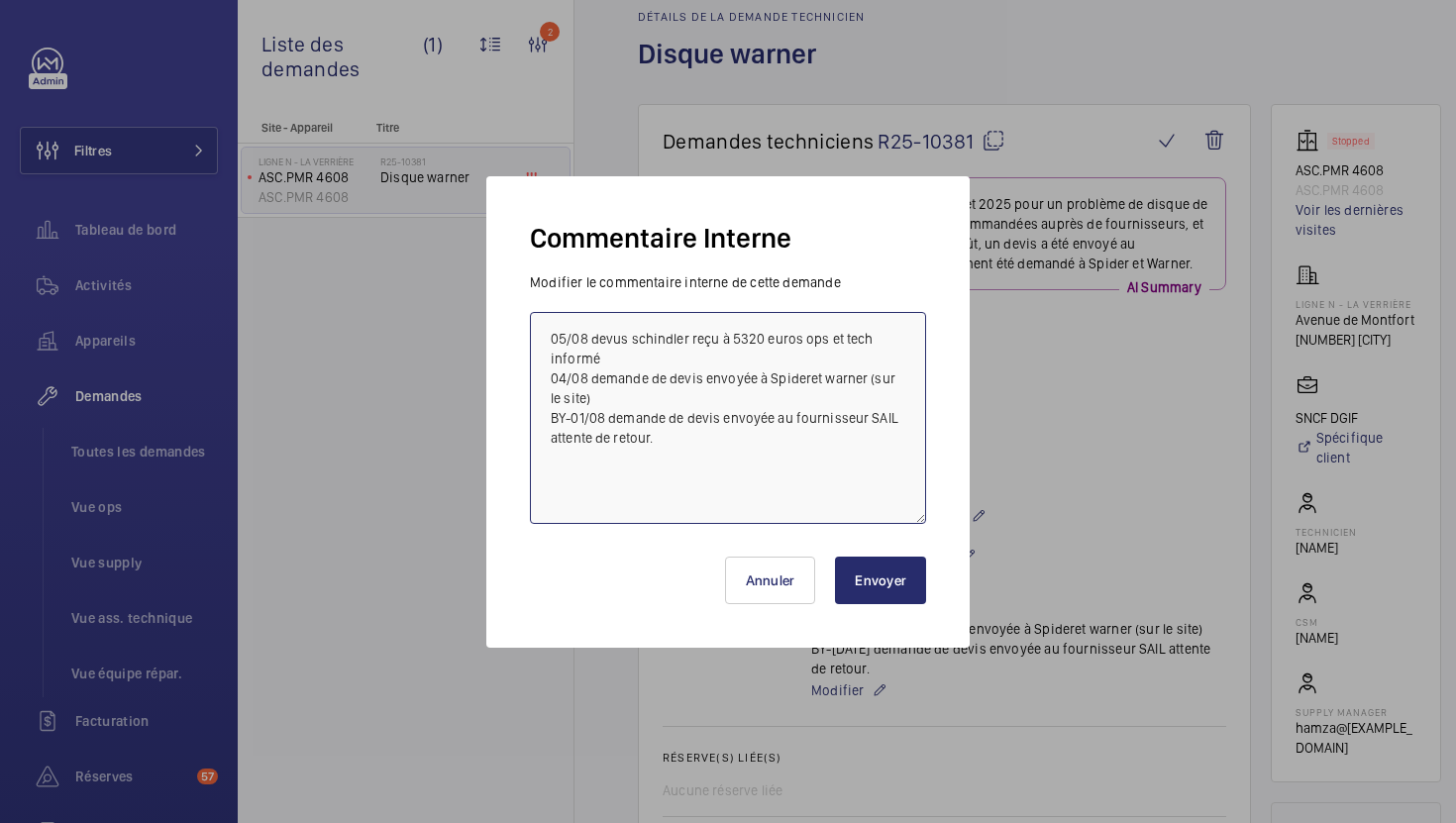 type on "05/08 devus schindler reçu à 5320 euros ops et tech informé
04/08 demande de devis envoyée à Spideret warner (sur le site)
BY-01/08 demande de devis envoyée au fournisseur SAIL attente de retour." 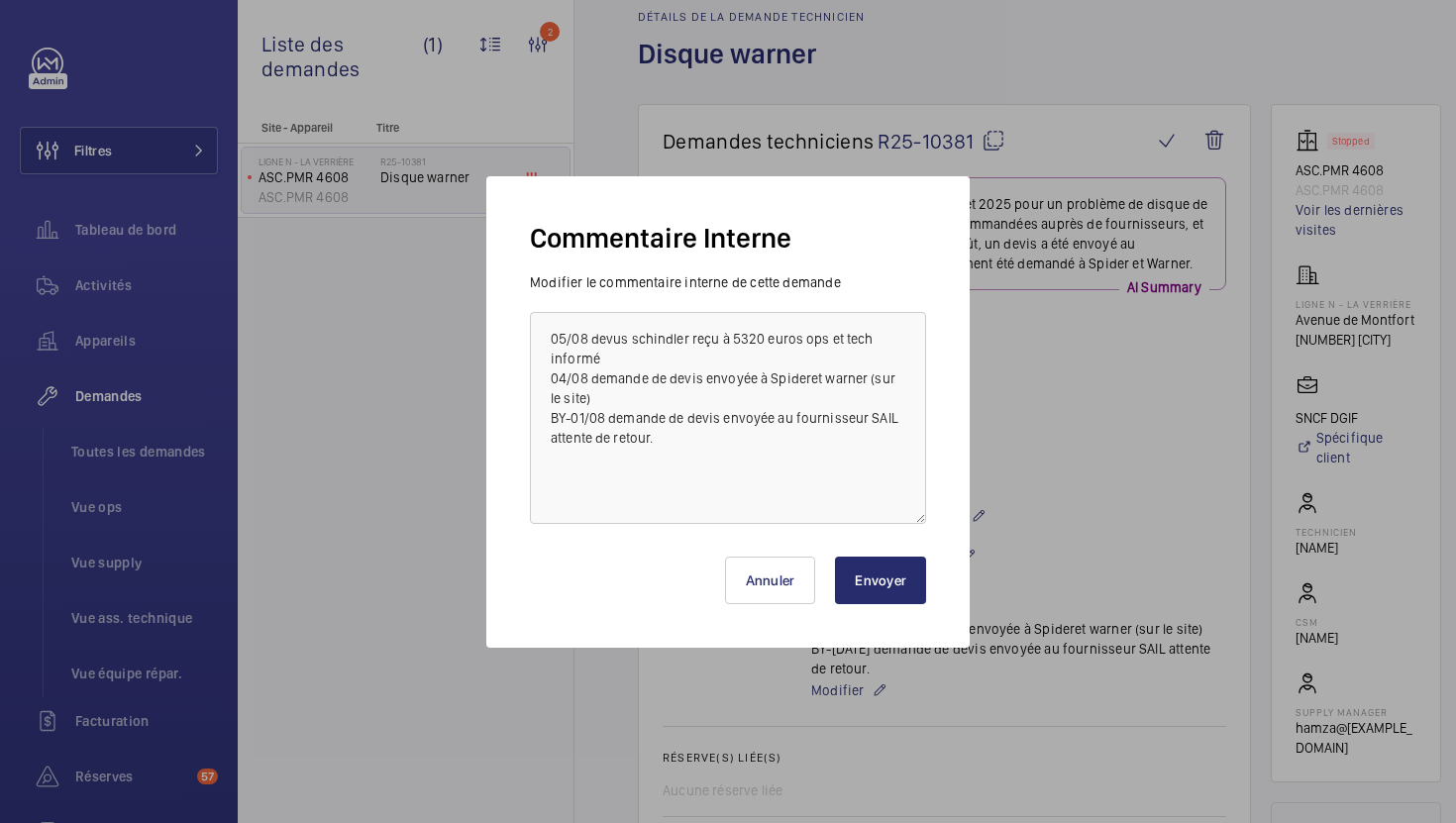 click on "Envoyer" at bounding box center (881, 580) 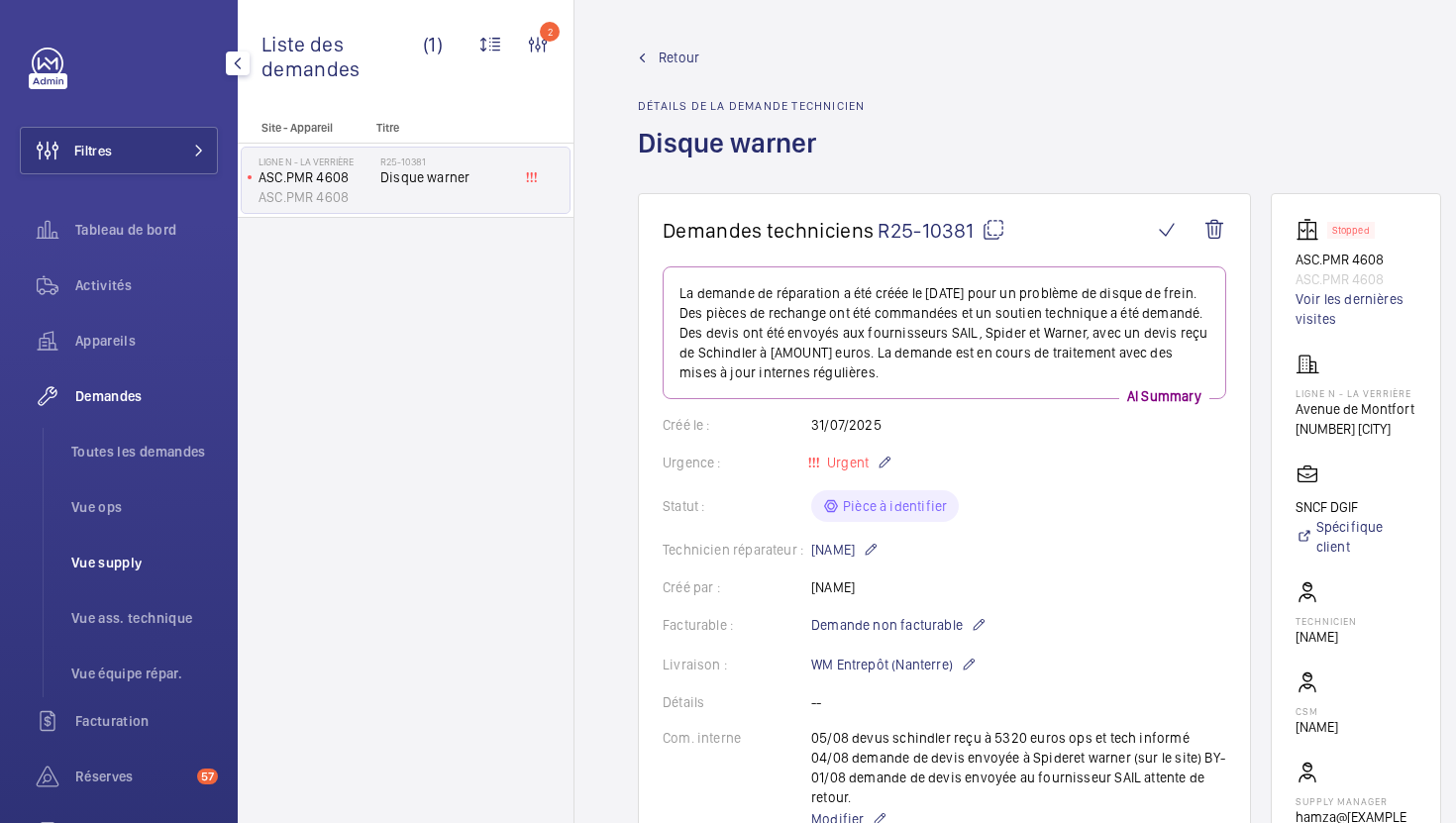 click on "Vue supply" 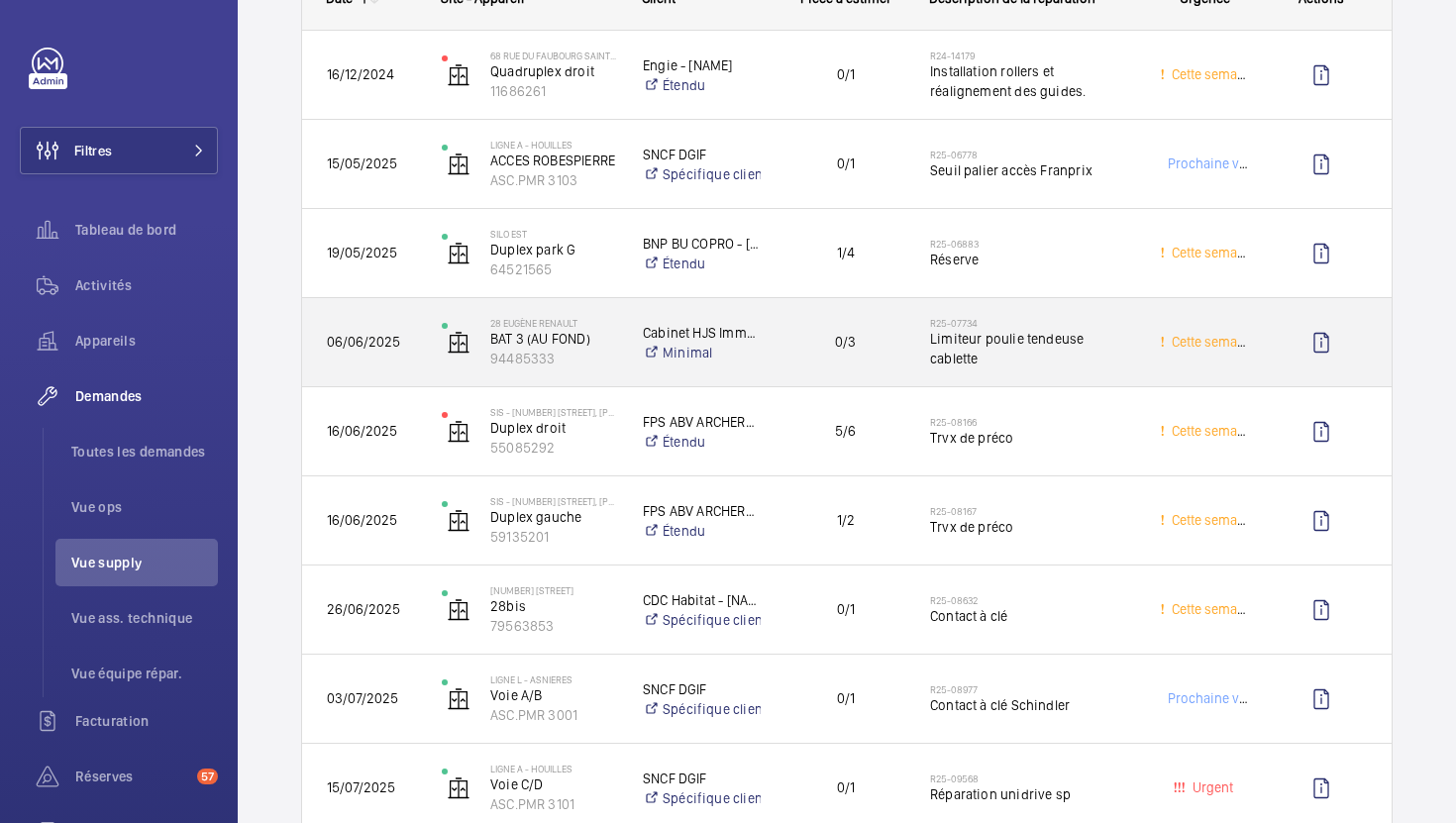 scroll, scrollTop: 0, scrollLeft: 0, axis: both 